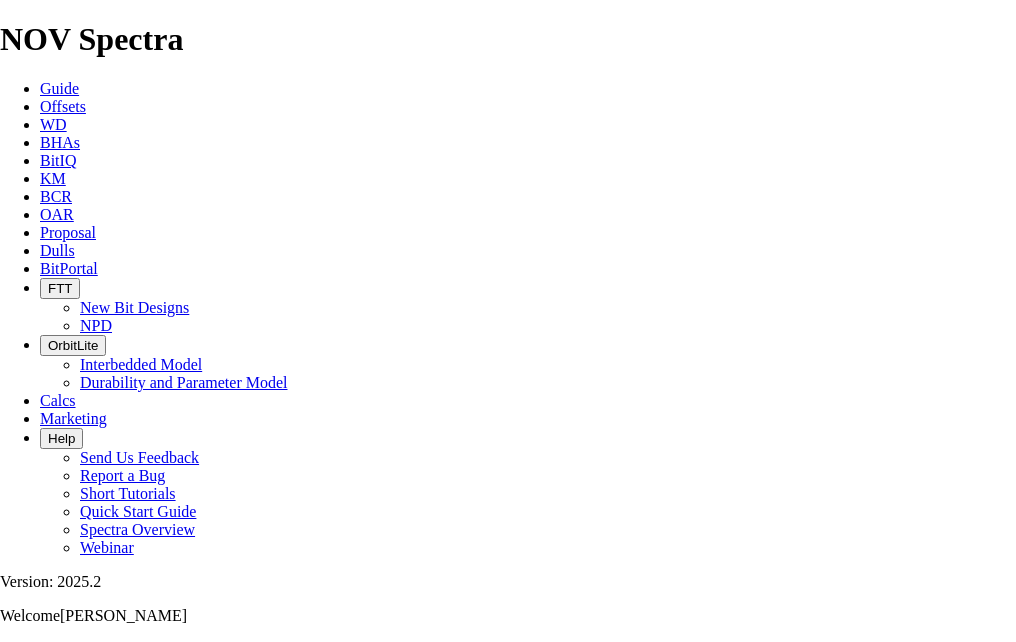 select on "field" 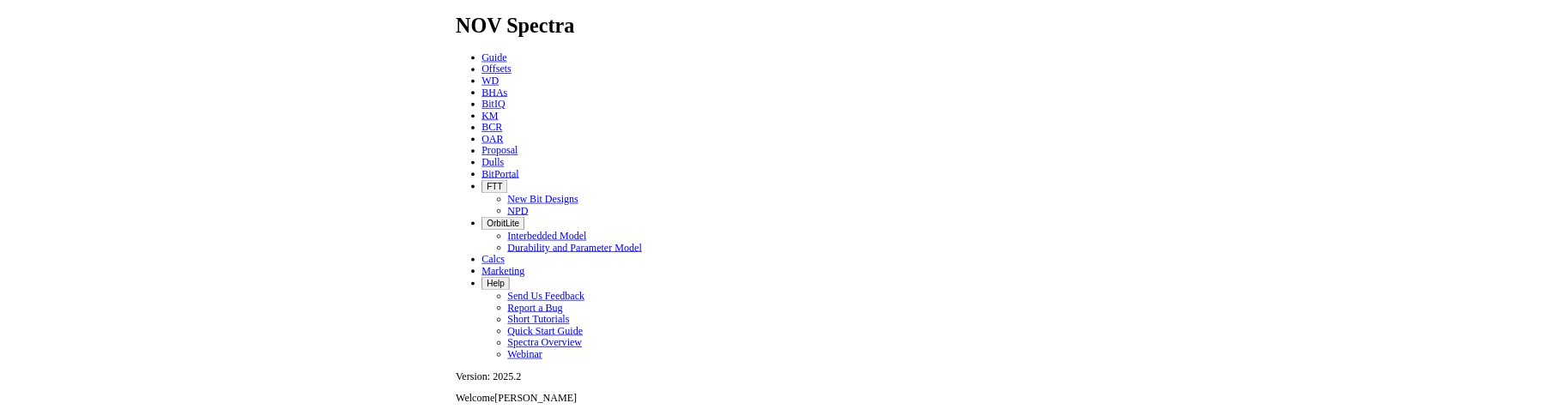 scroll, scrollTop: 0, scrollLeft: 0, axis: both 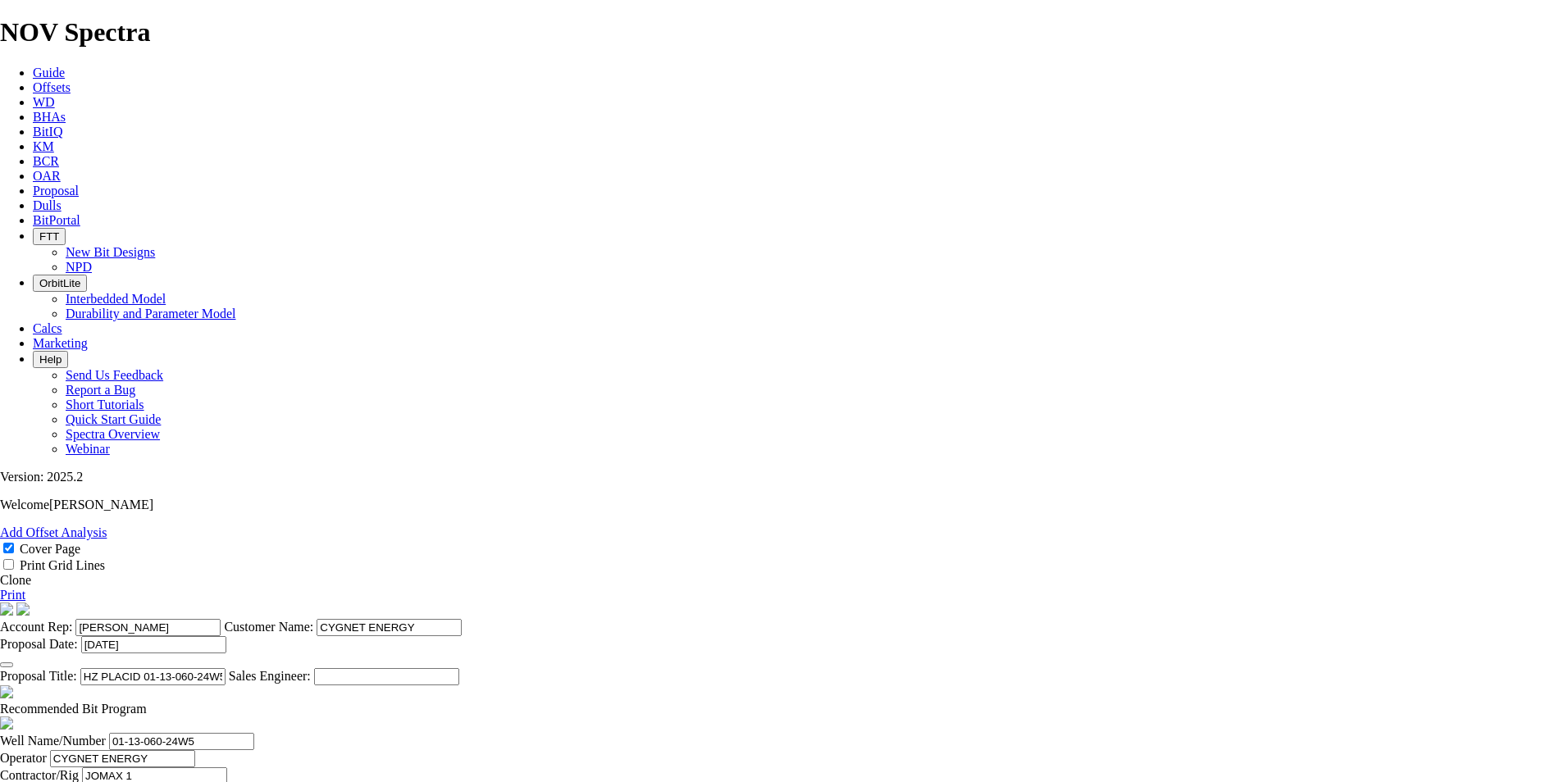 click at bounding box center (33, 190) 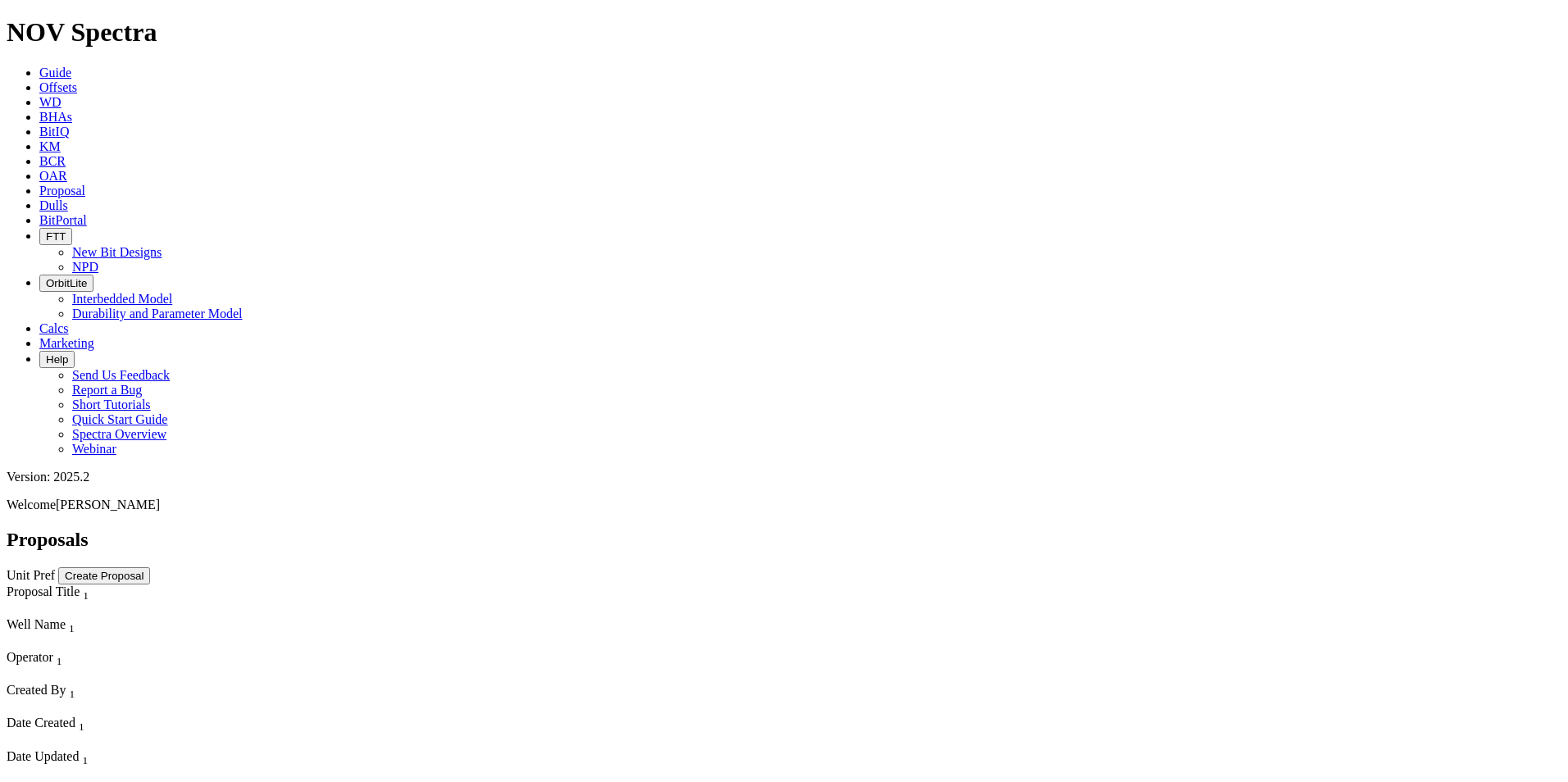 scroll, scrollTop: 0, scrollLeft: 0, axis: both 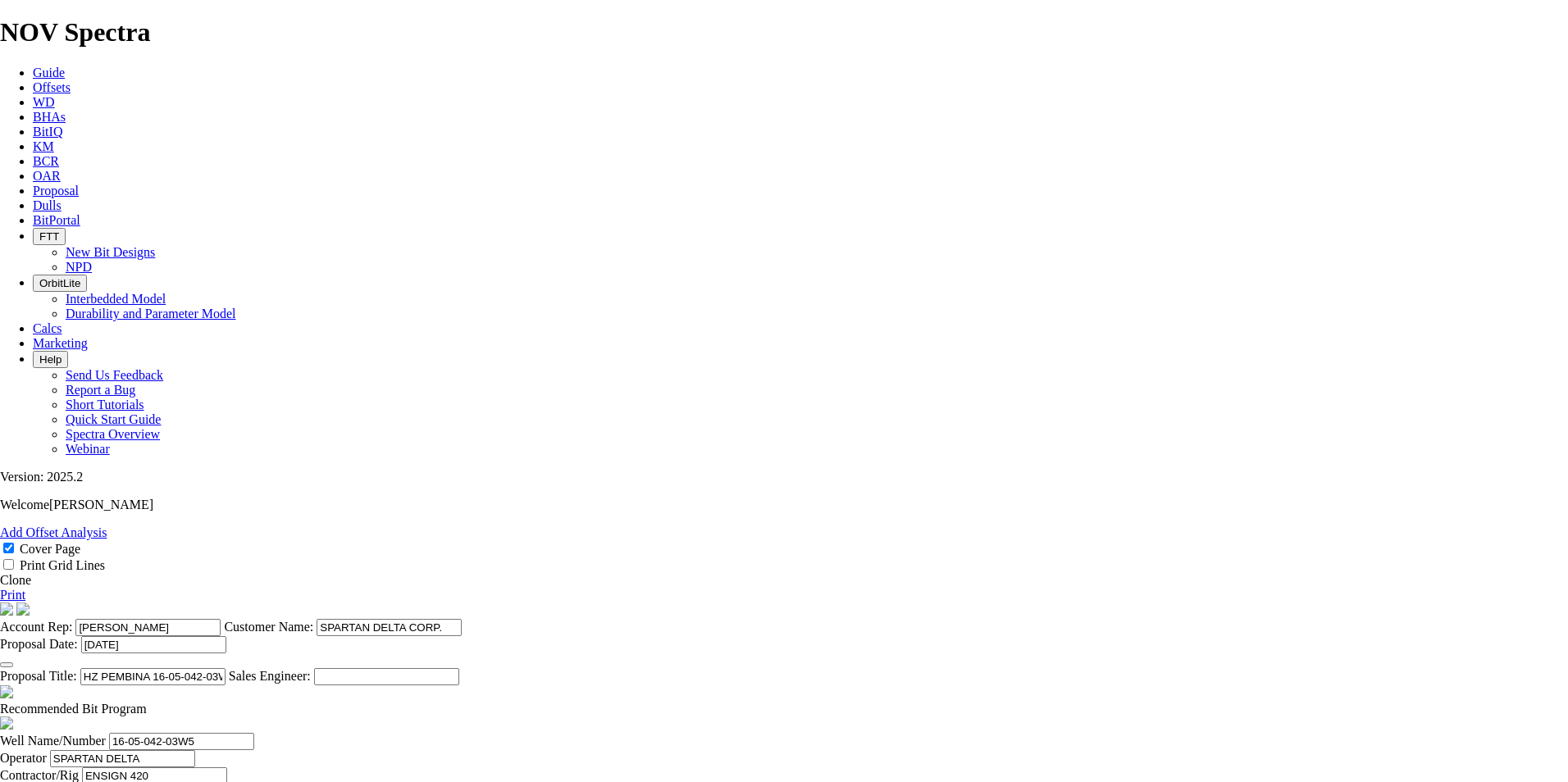 click on "Clone" at bounding box center (16, 580) 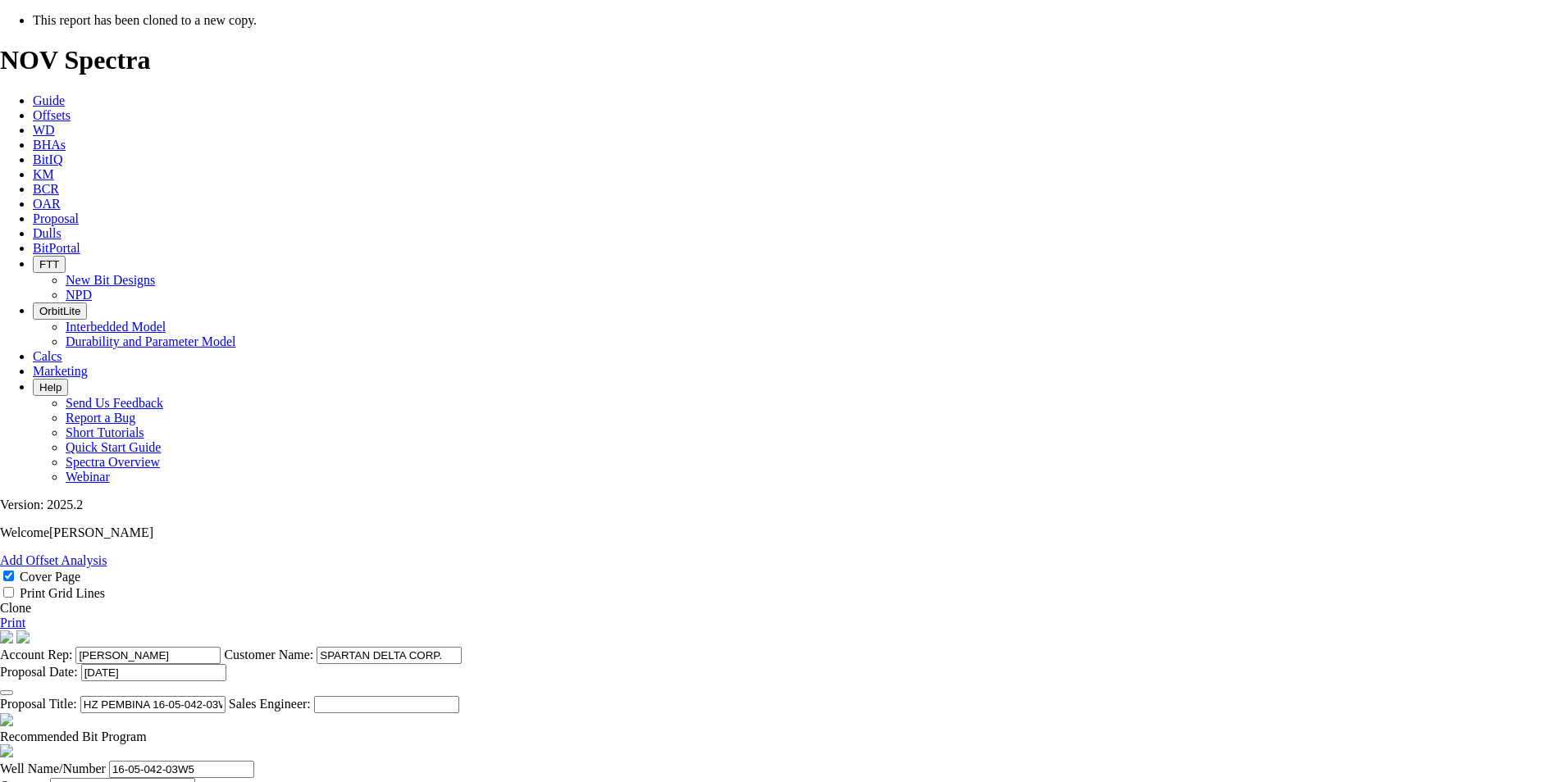 select on "field" 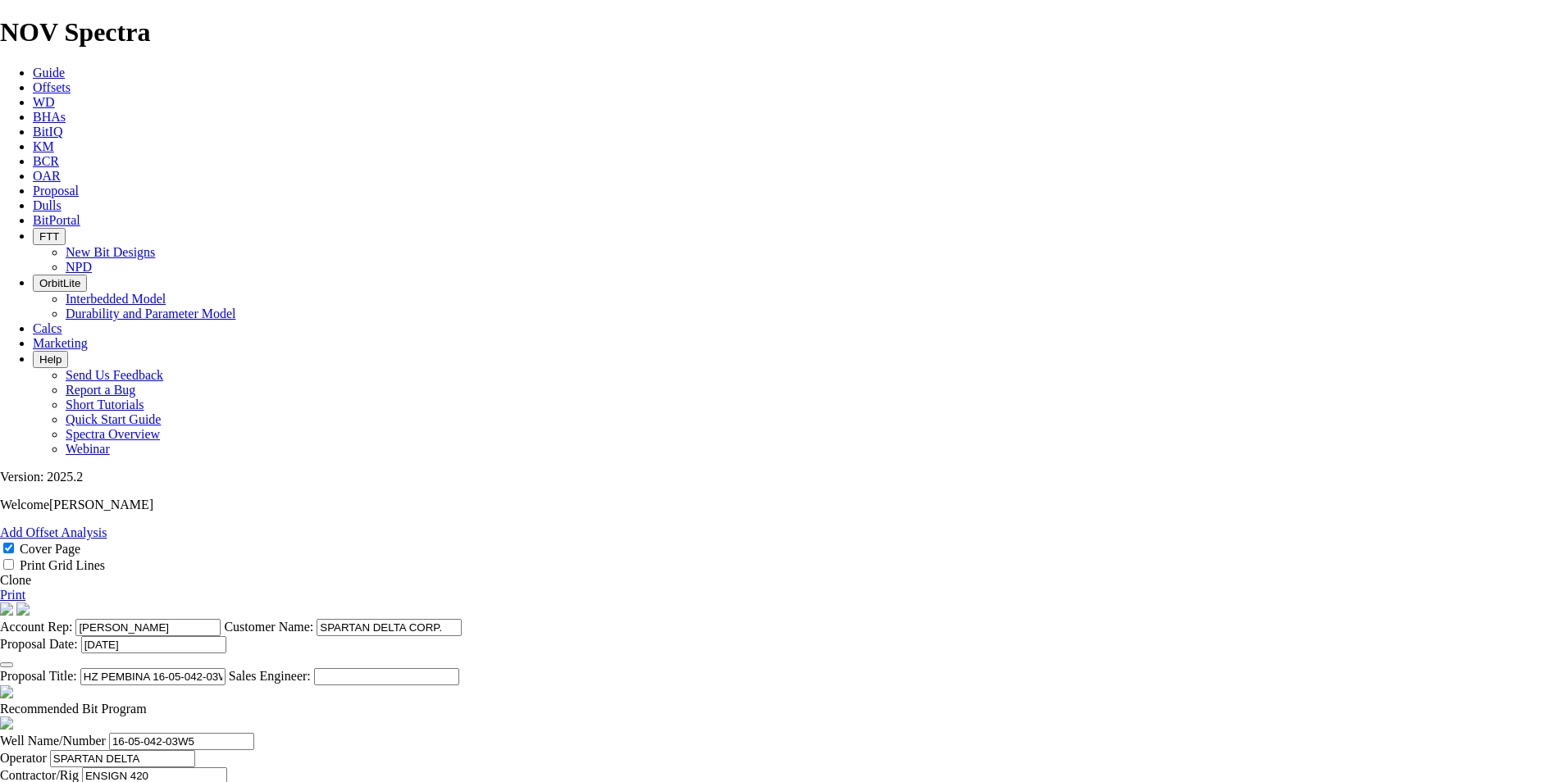 scroll, scrollTop: 164, scrollLeft: 0, axis: vertical 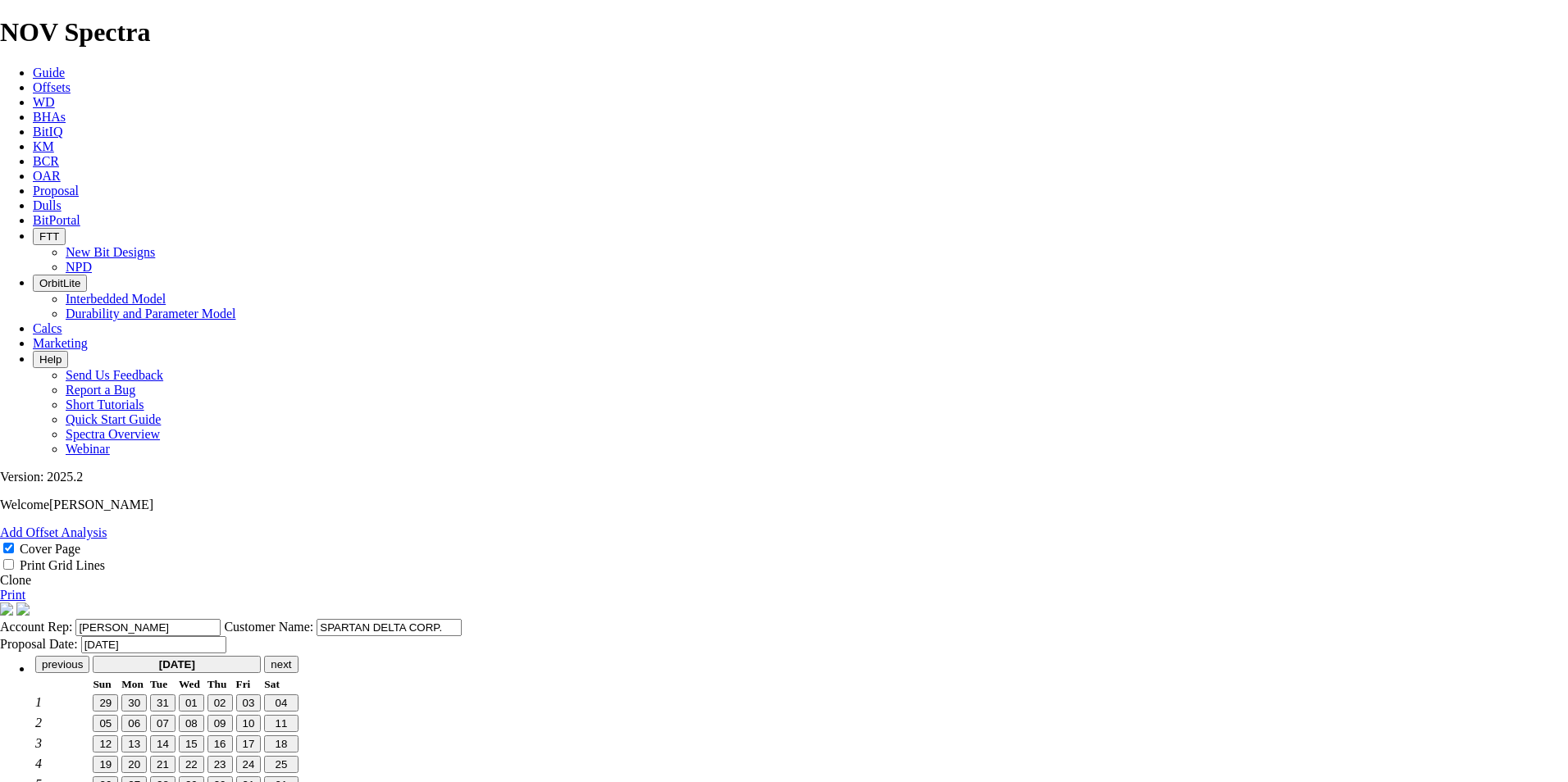 click on "[DATE]" 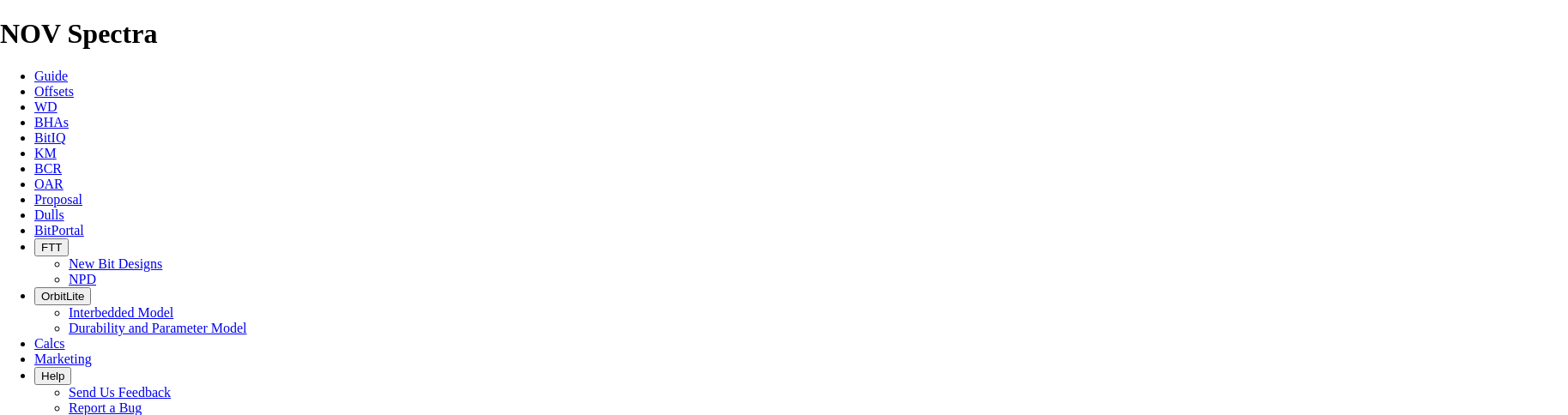 scroll, scrollTop: 343, scrollLeft: 0, axis: vertical 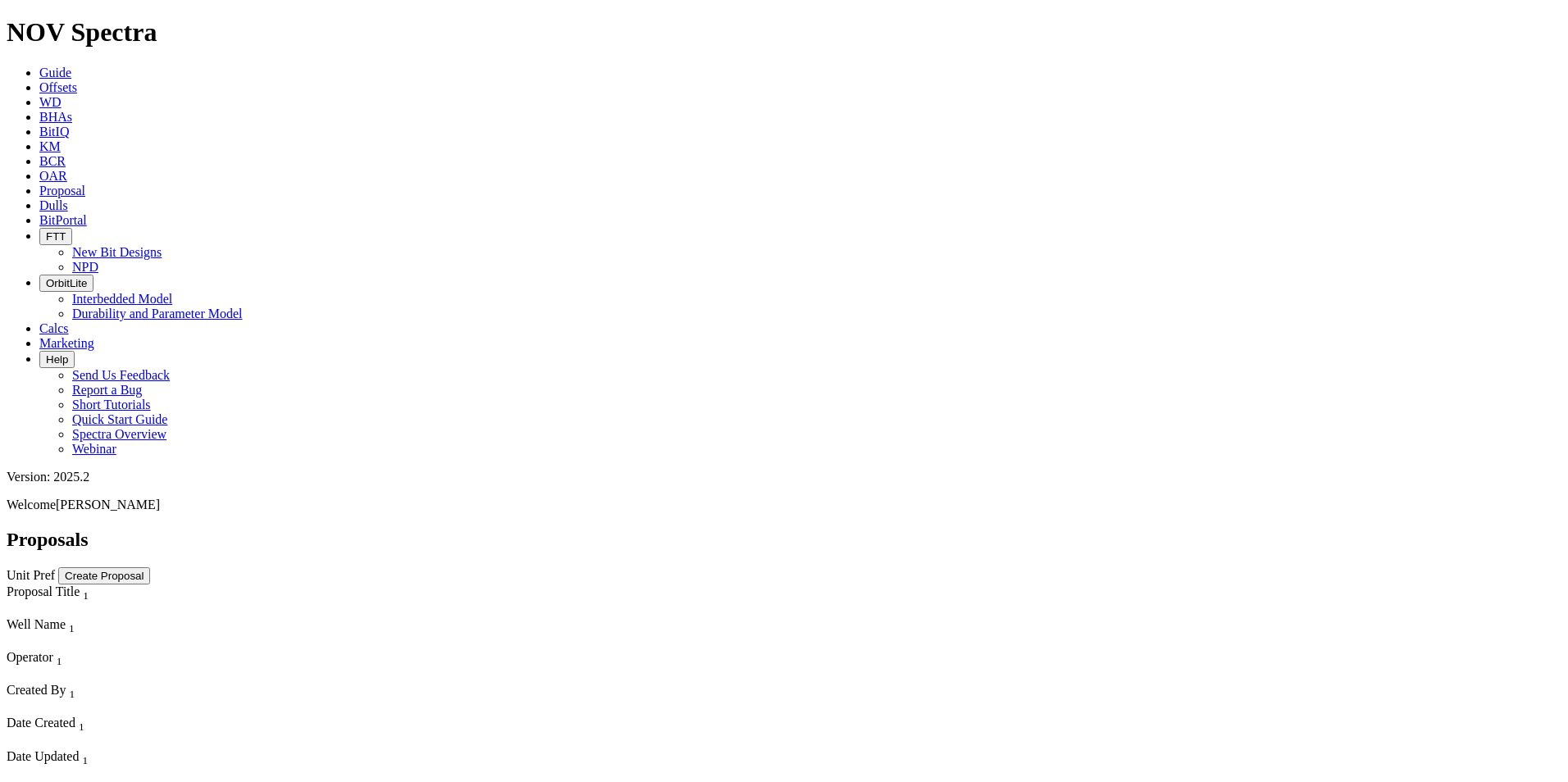 click on "GRASSLAND" at bounding box center [131, 1345] 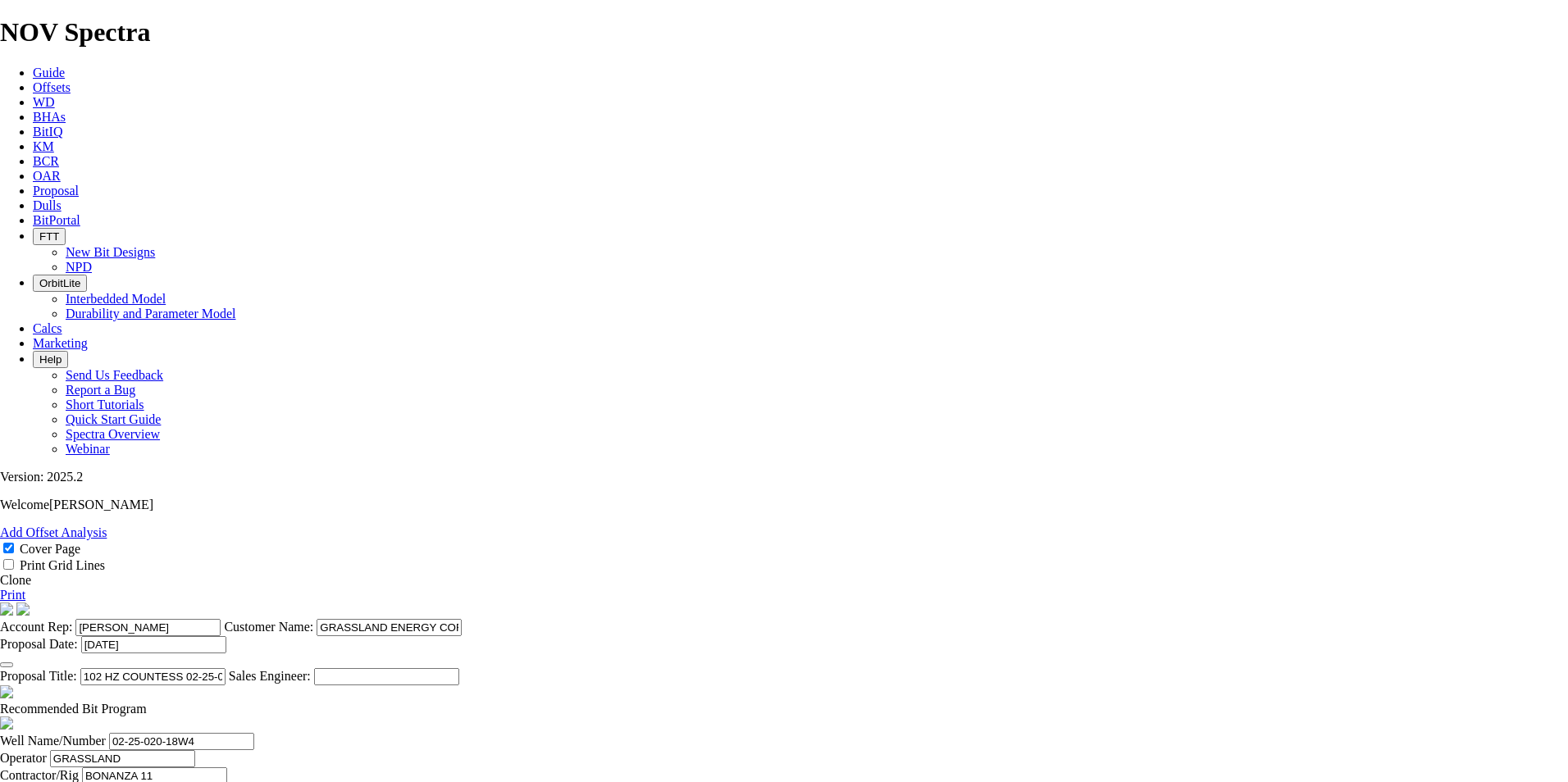 click on "Clone" at bounding box center (16, 580) 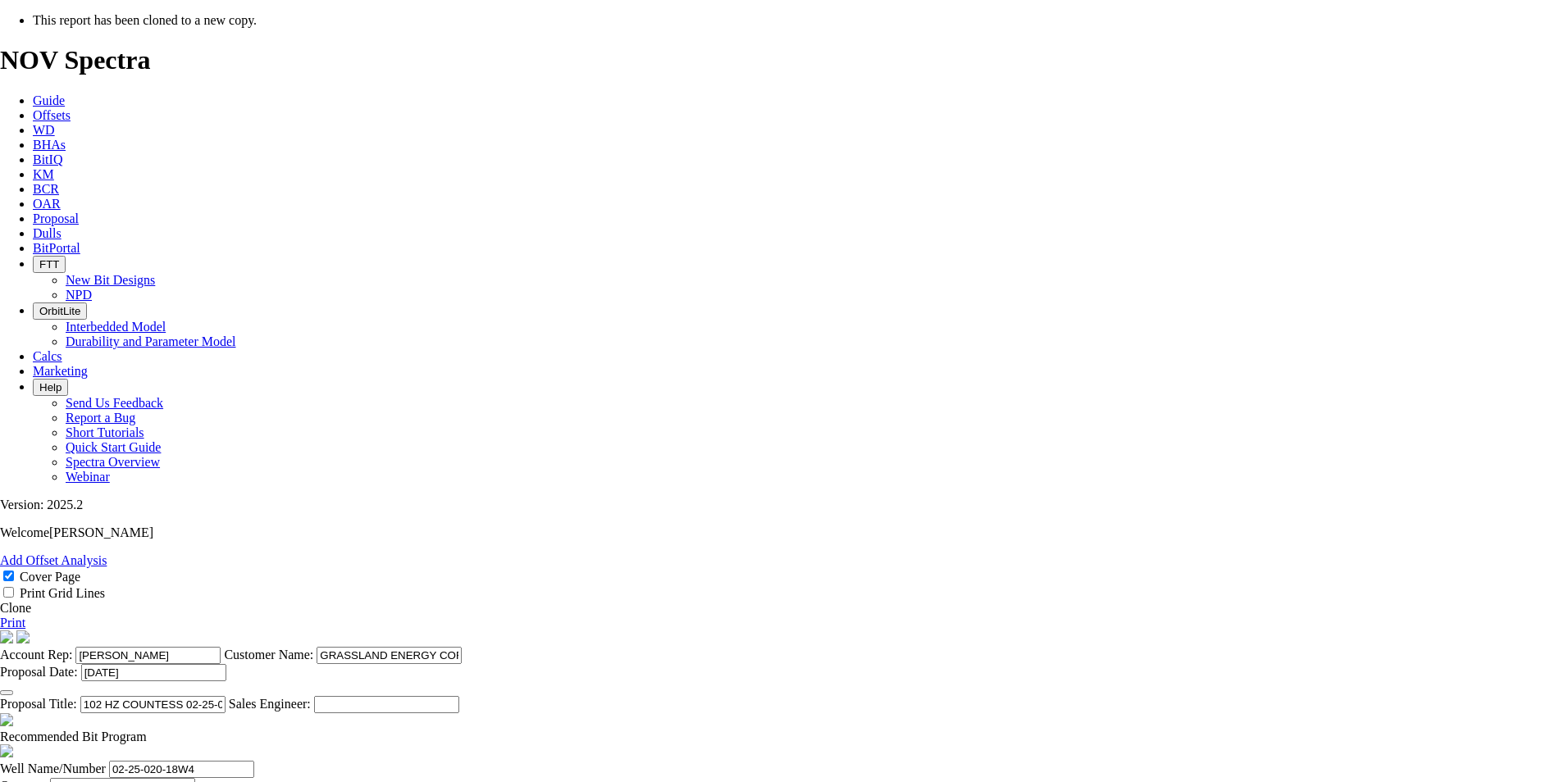 select on "field" 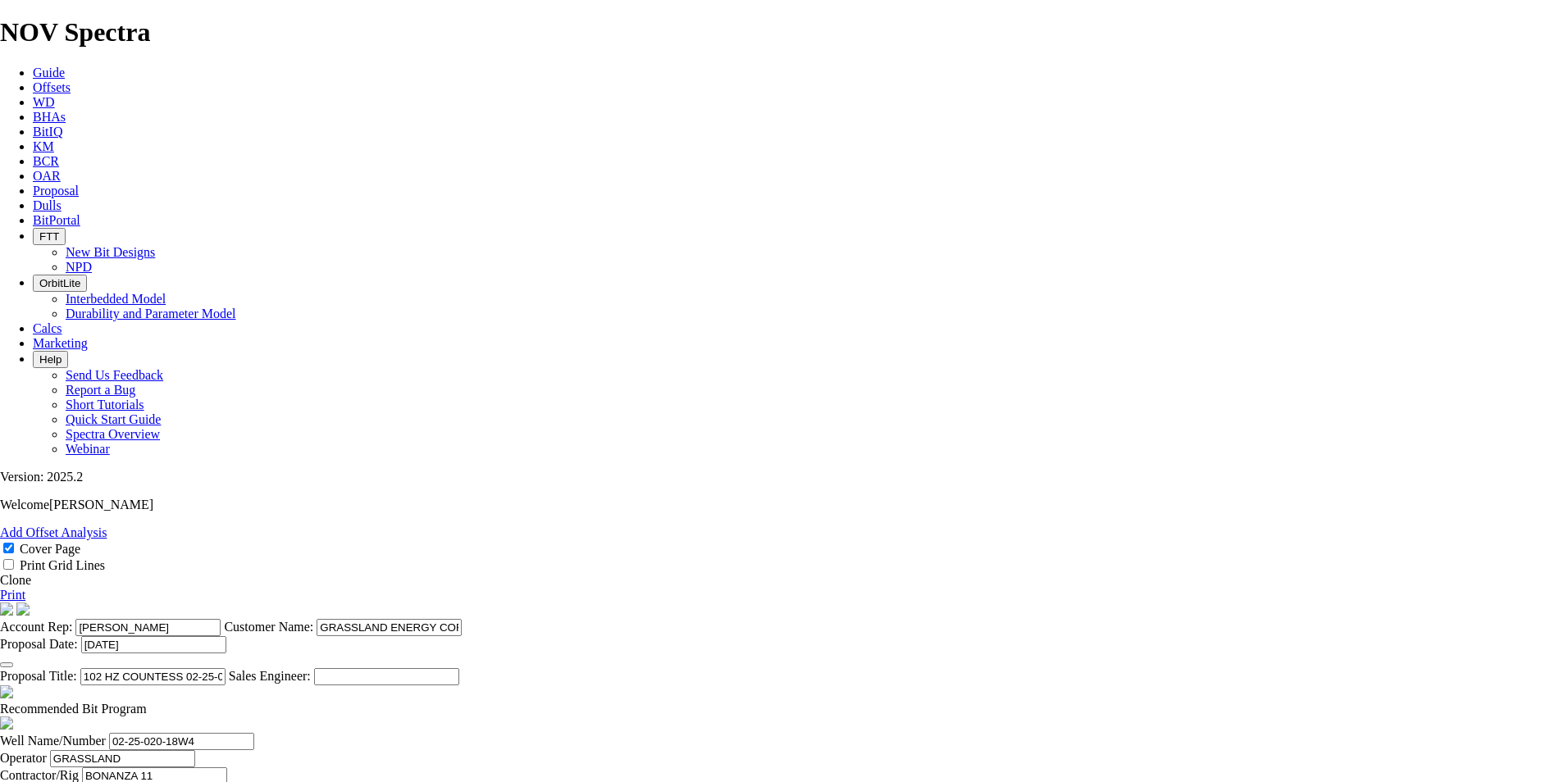 click on "Recommended Parameters" at bounding box center [21, 1308] 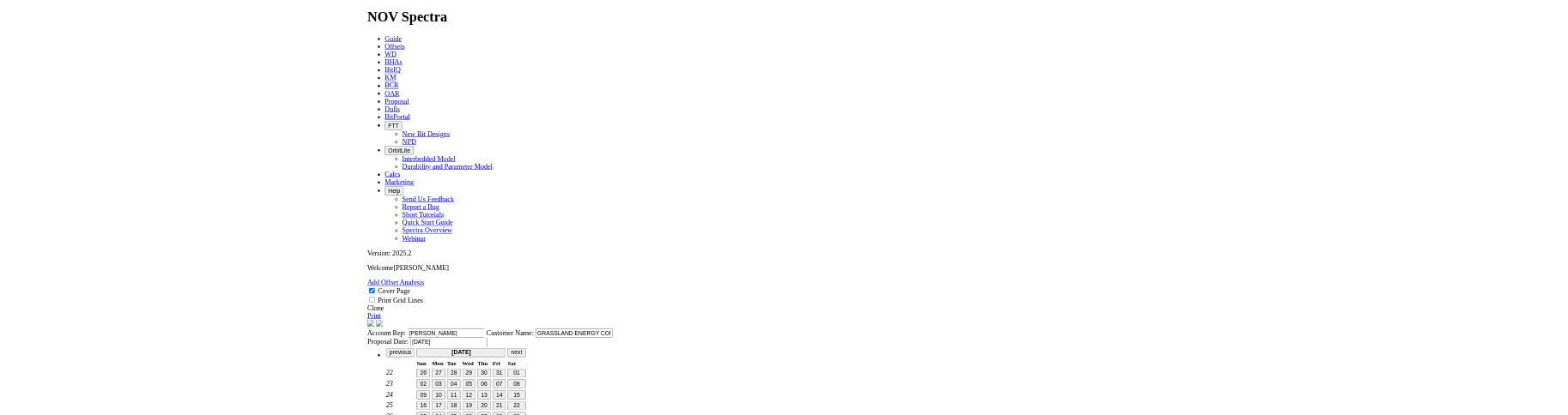 scroll, scrollTop: 0, scrollLeft: 0, axis: both 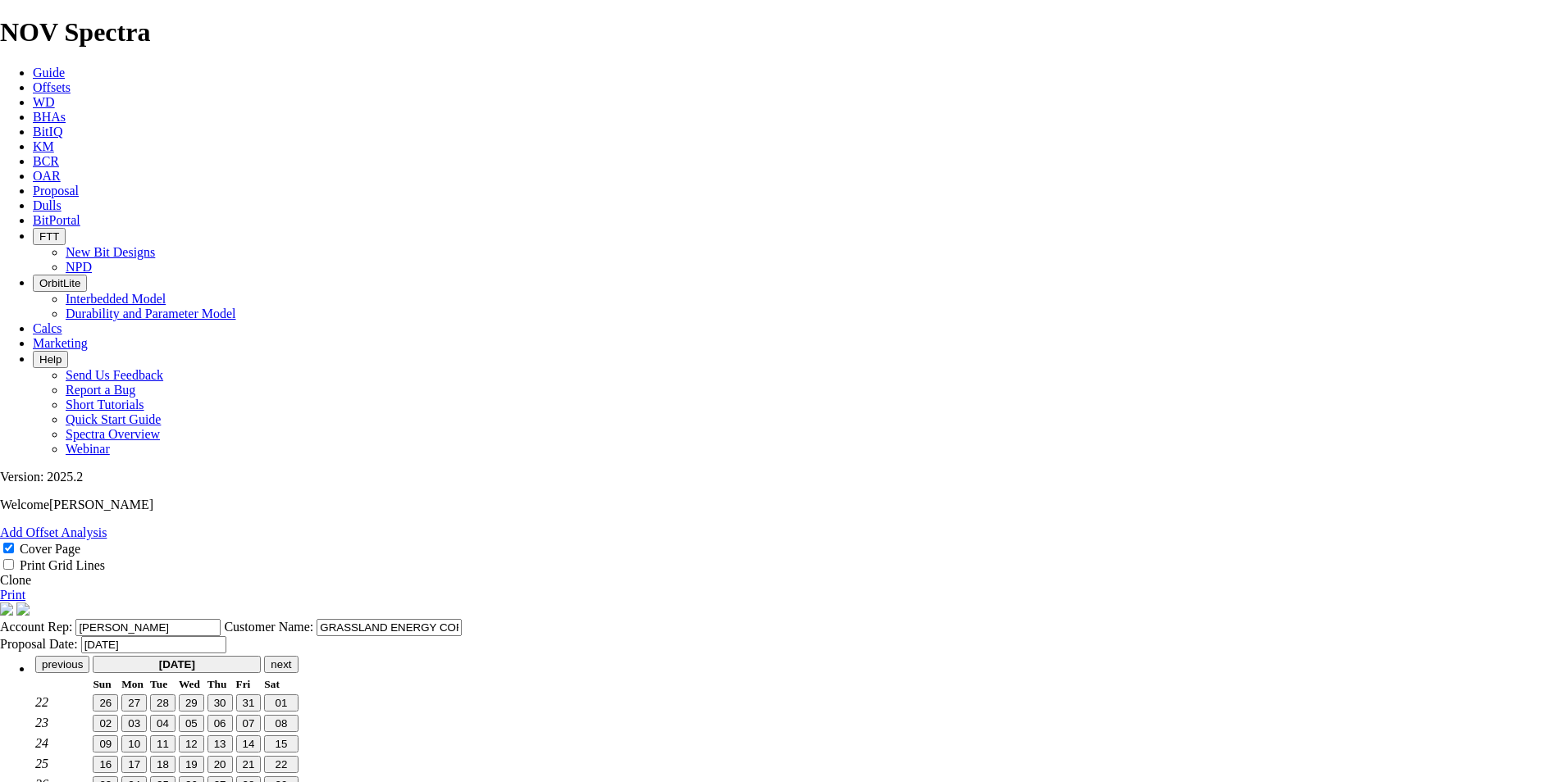 click on "[DATE]" 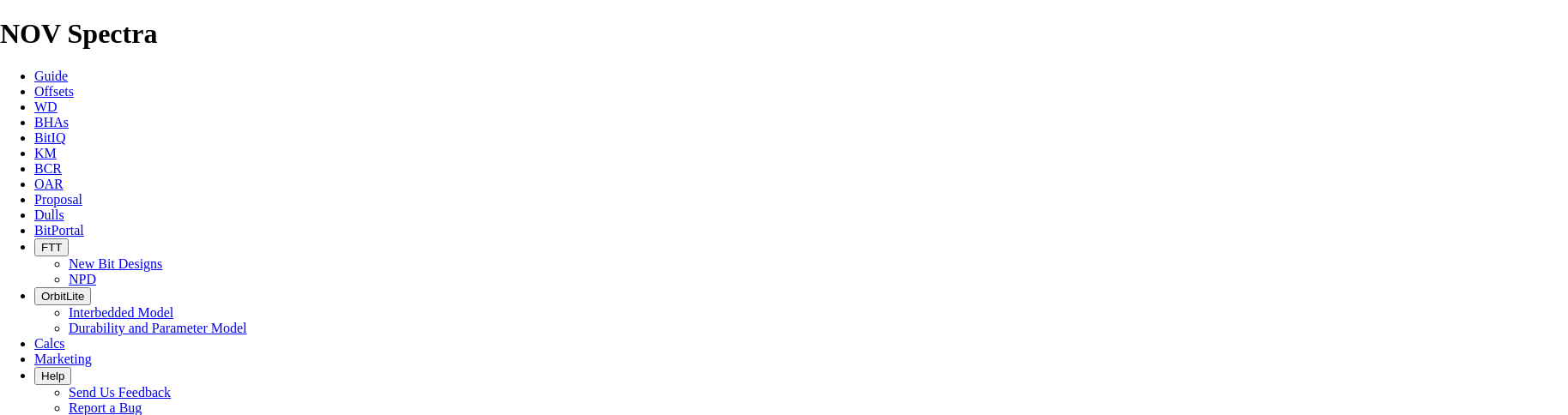 scroll, scrollTop: 343, scrollLeft: 0, axis: vertical 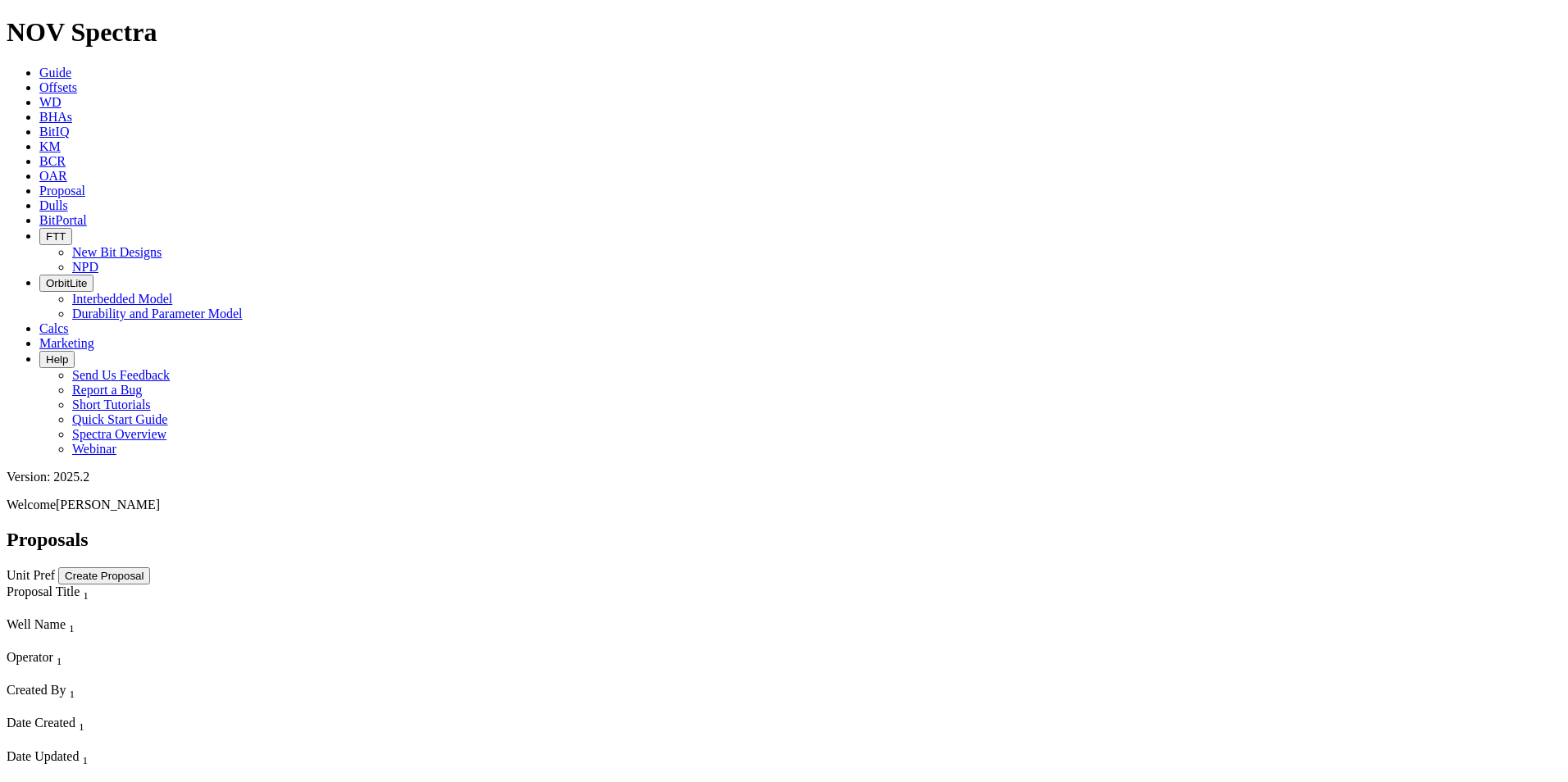 click on "ISH ENERGY" at bounding box center [131, 1404] 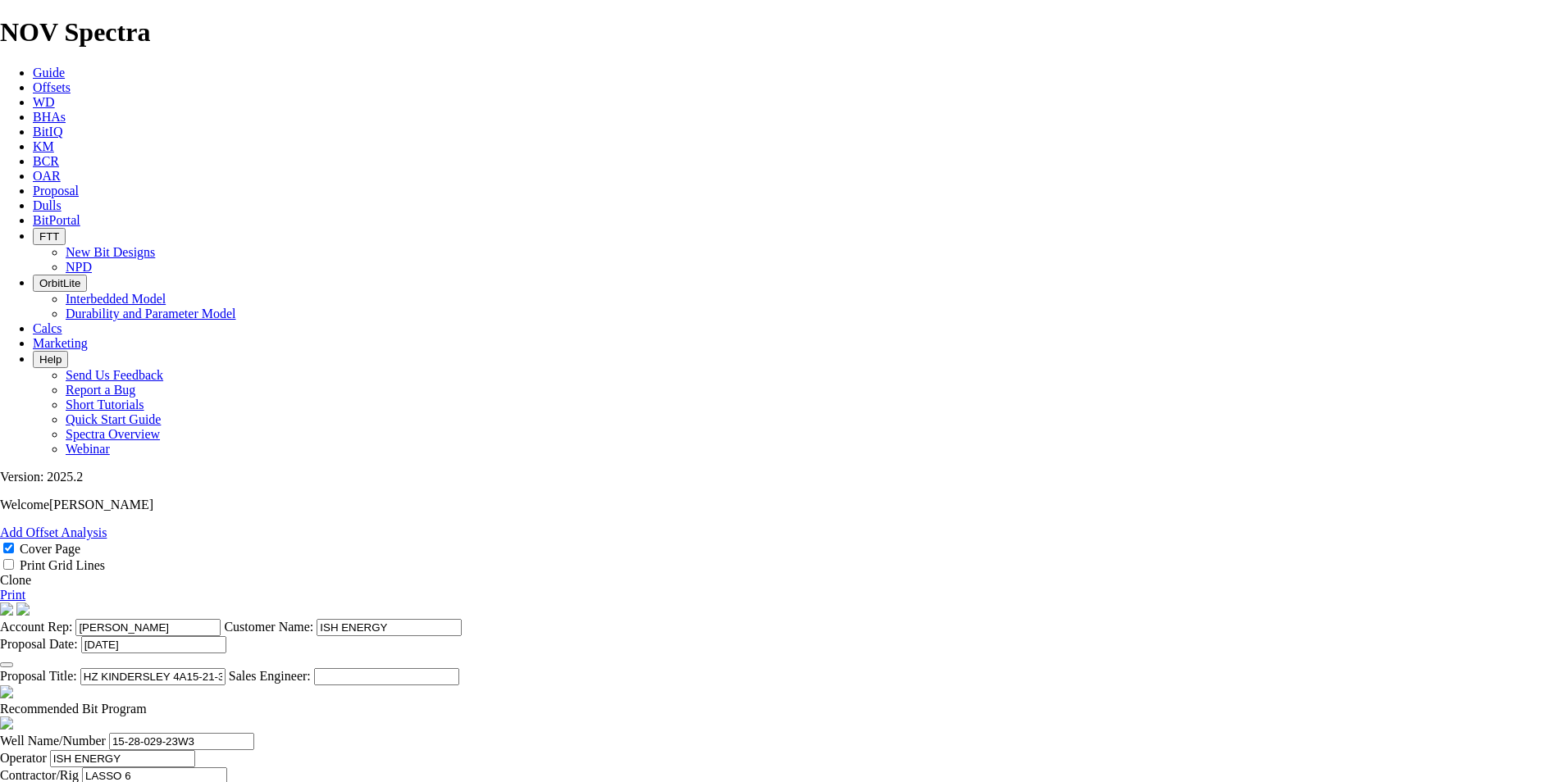 click on "Clone" at bounding box center (16, 580) 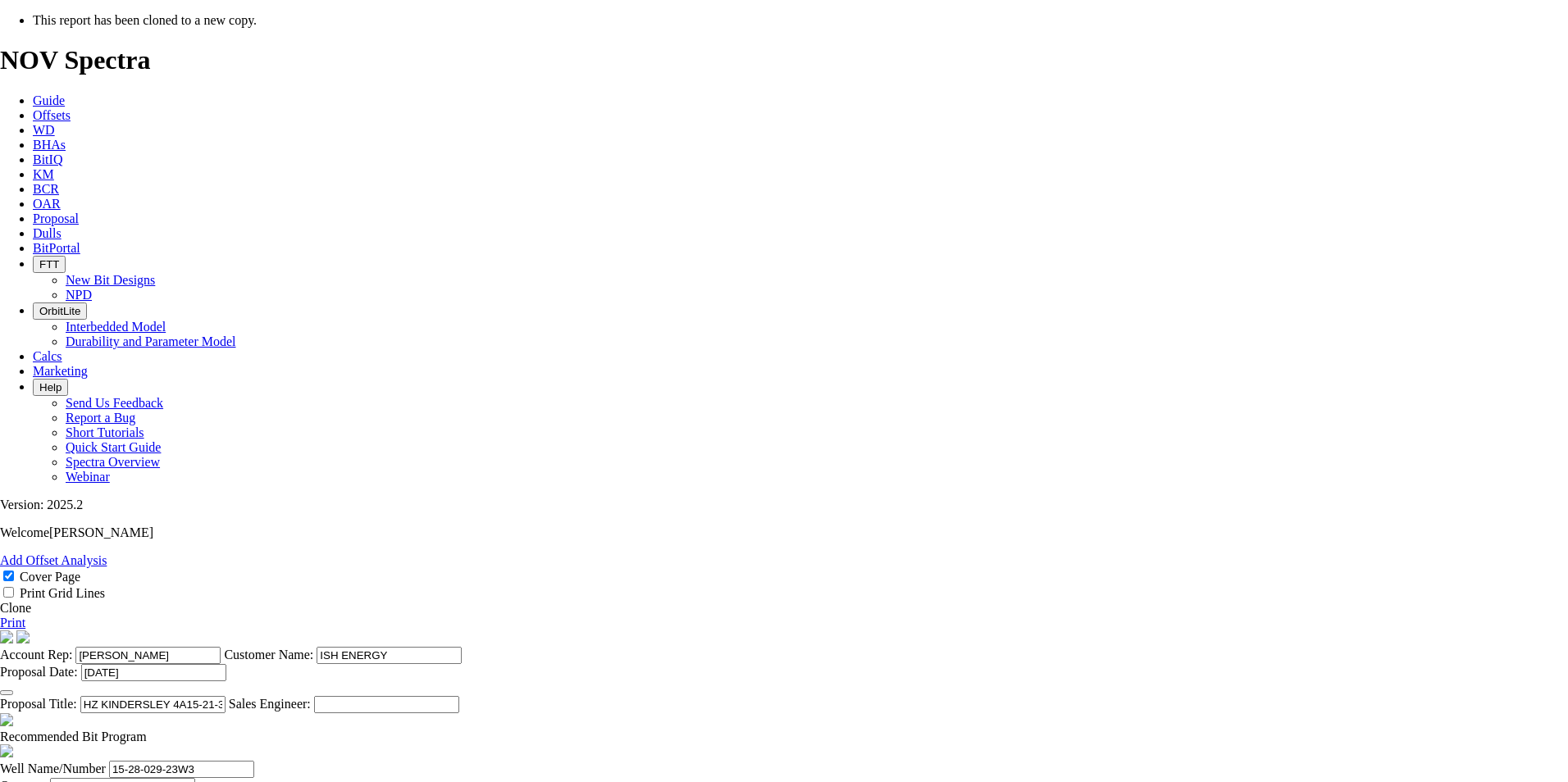 select on "field" 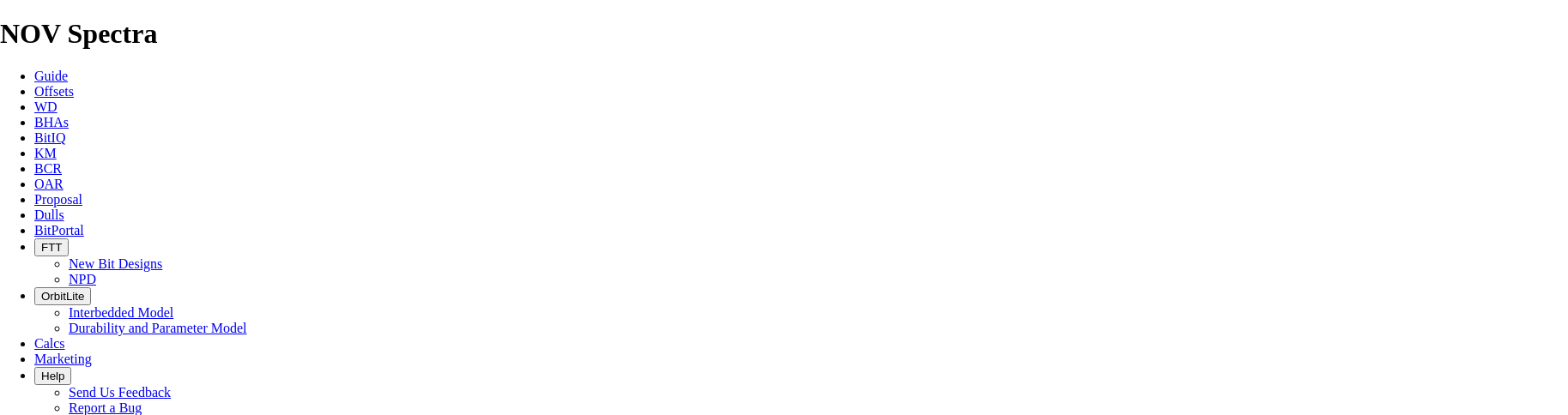 scroll, scrollTop: 343, scrollLeft: 0, axis: vertical 